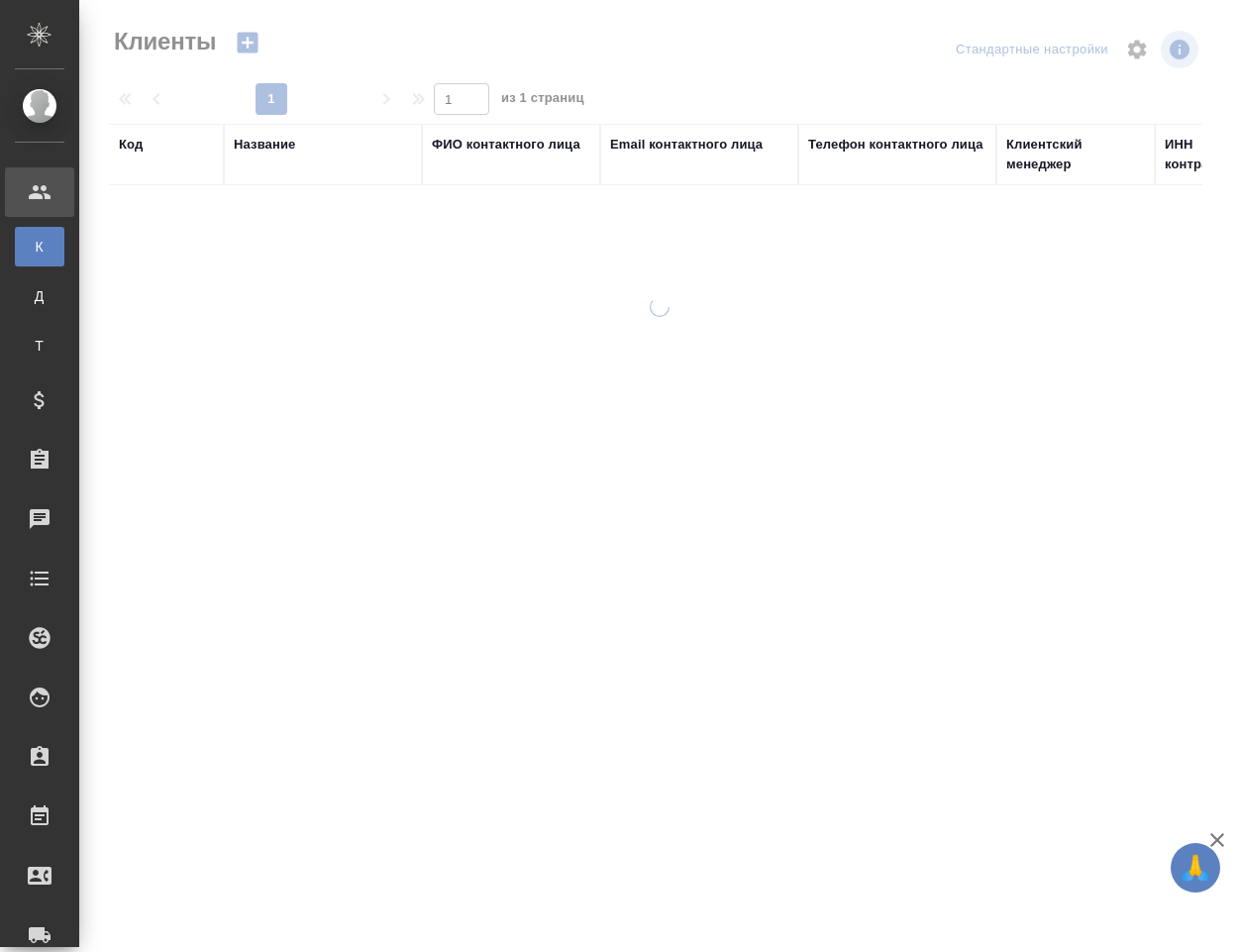 select on "RU" 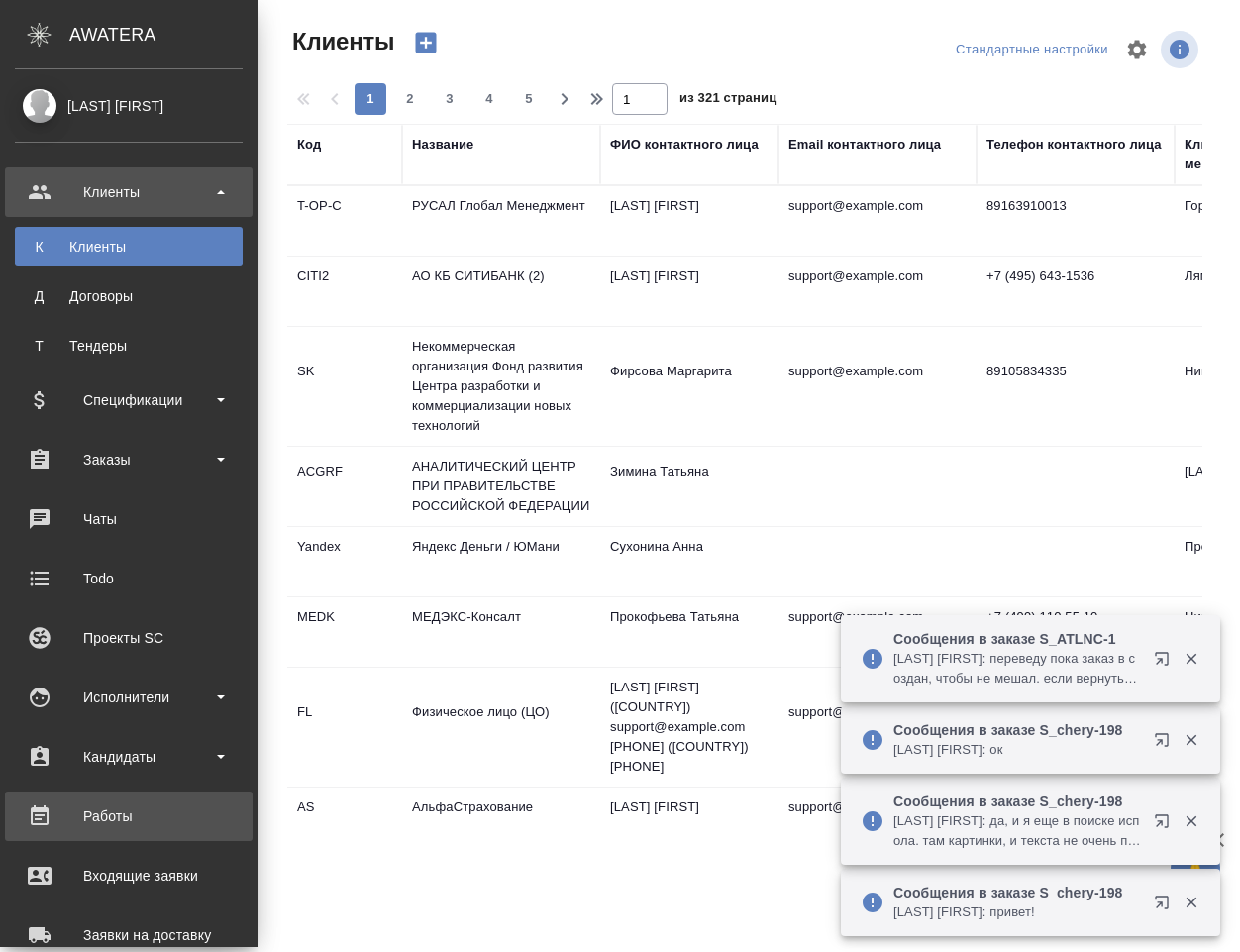 click on "Работы" at bounding box center (129, 816) 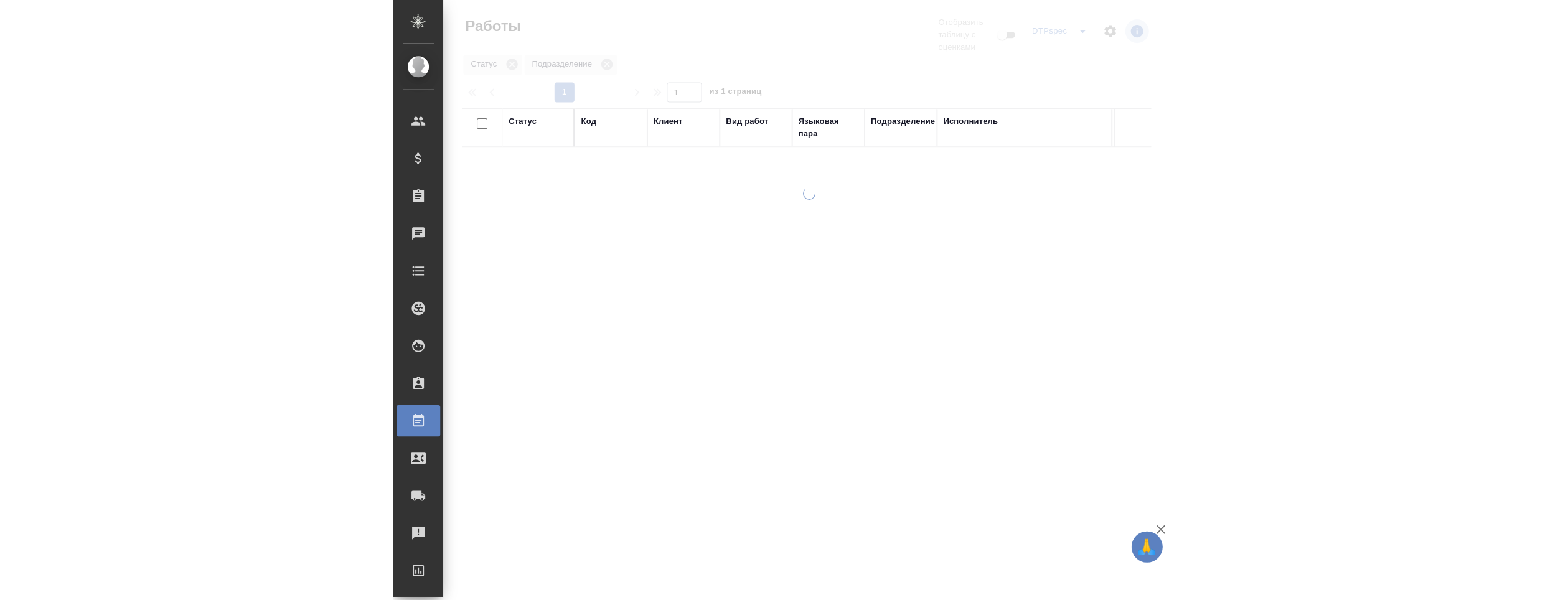 scroll, scrollTop: 0, scrollLeft: 0, axis: both 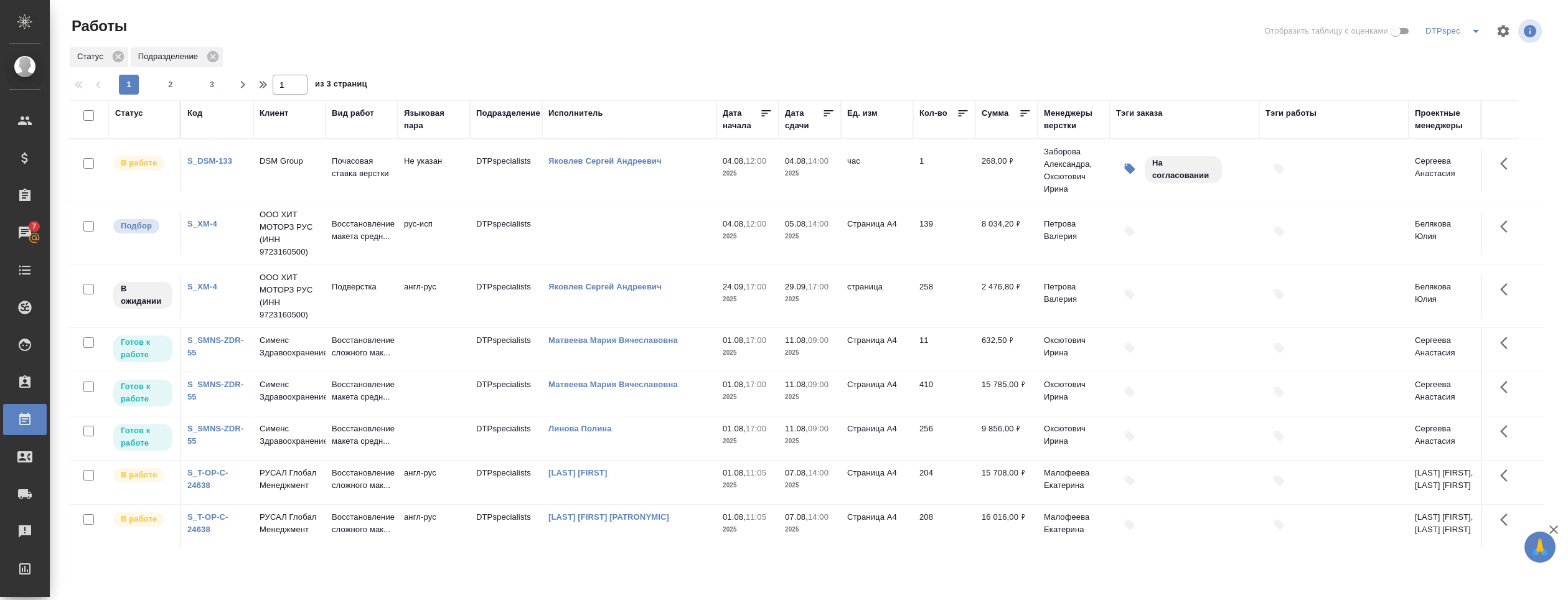 click on "Исполнитель" at bounding box center [576, 113] 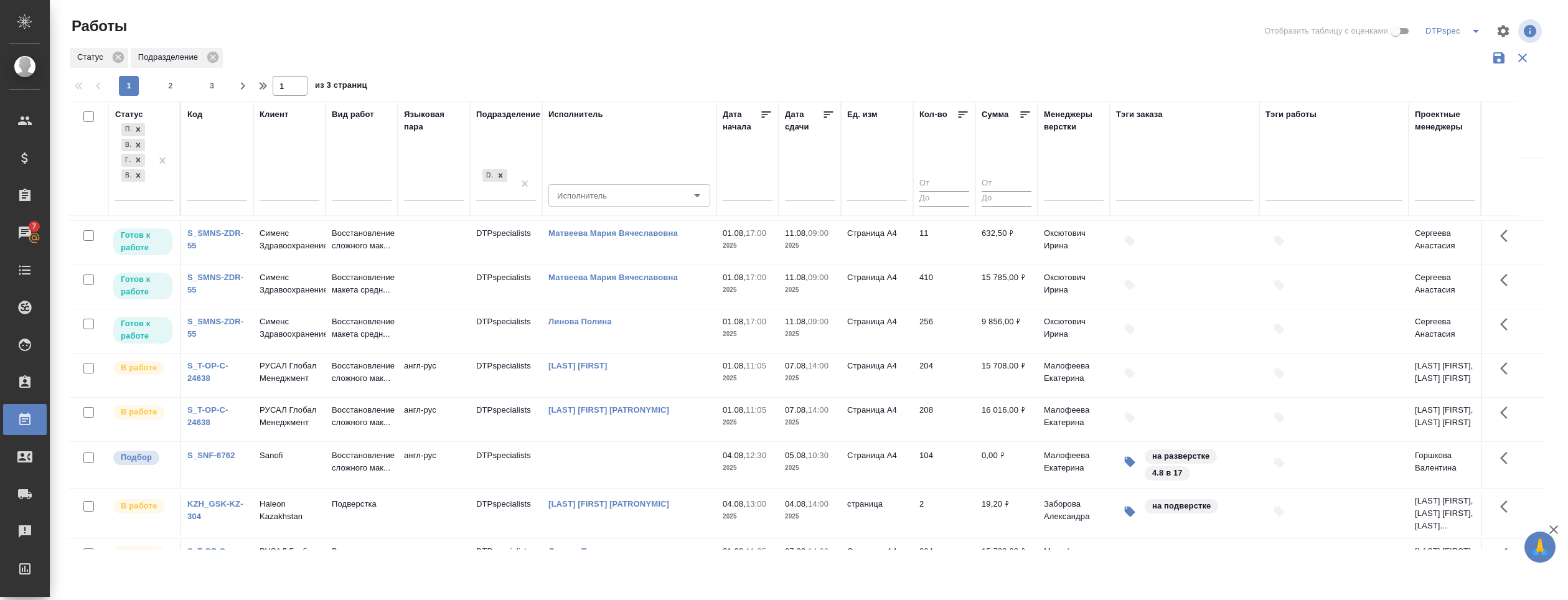 scroll, scrollTop: 187, scrollLeft: 0, axis: vertical 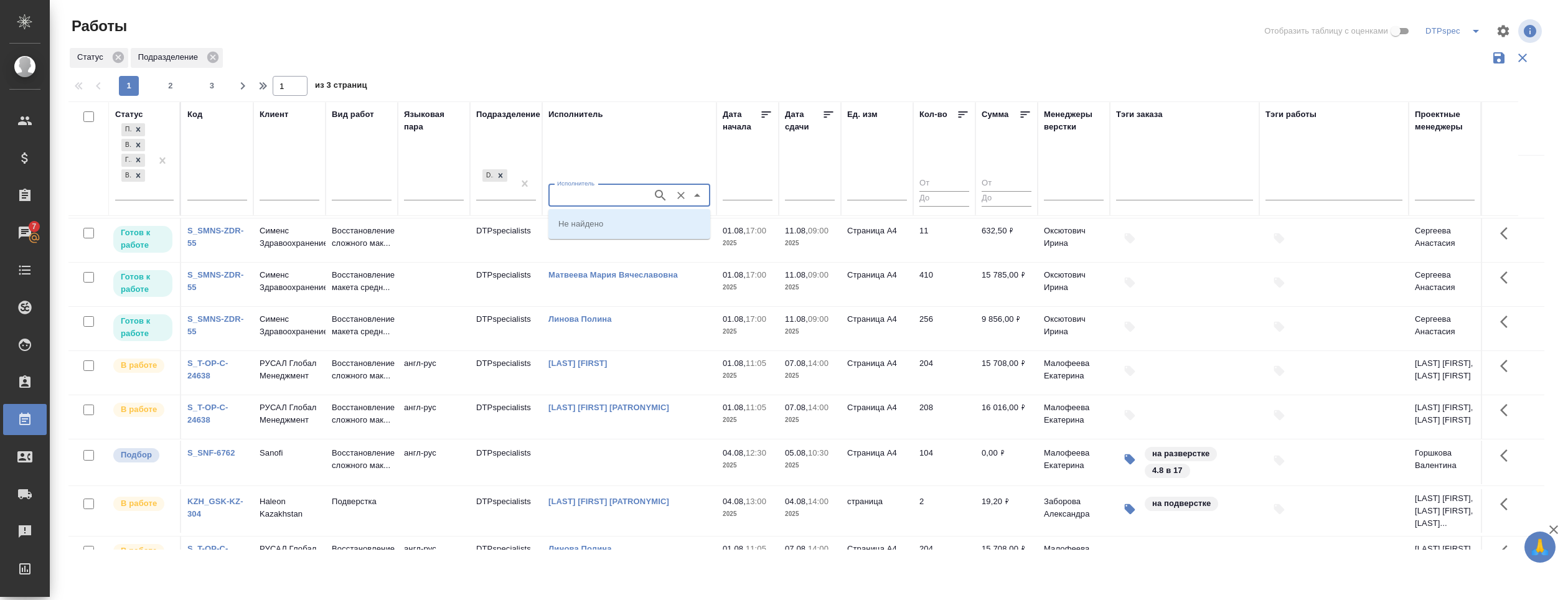 click on "Исполнитель" at bounding box center [599, 195] 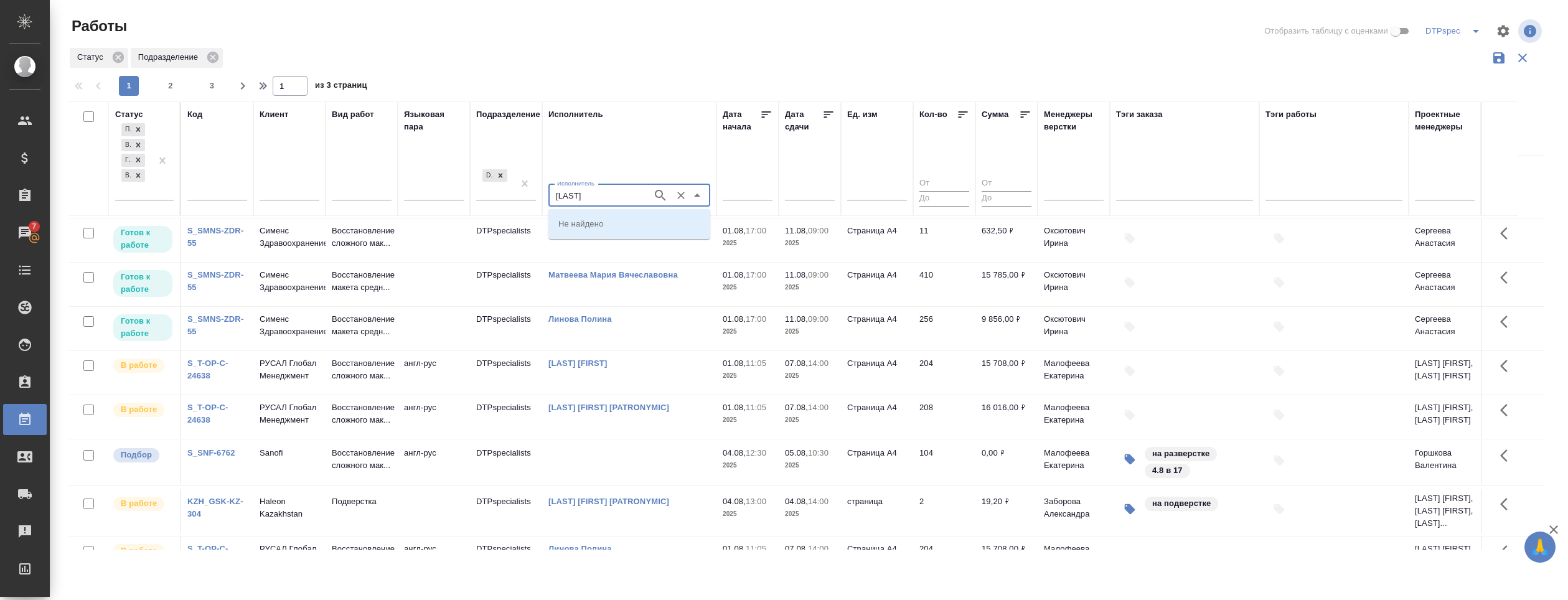type on "R" 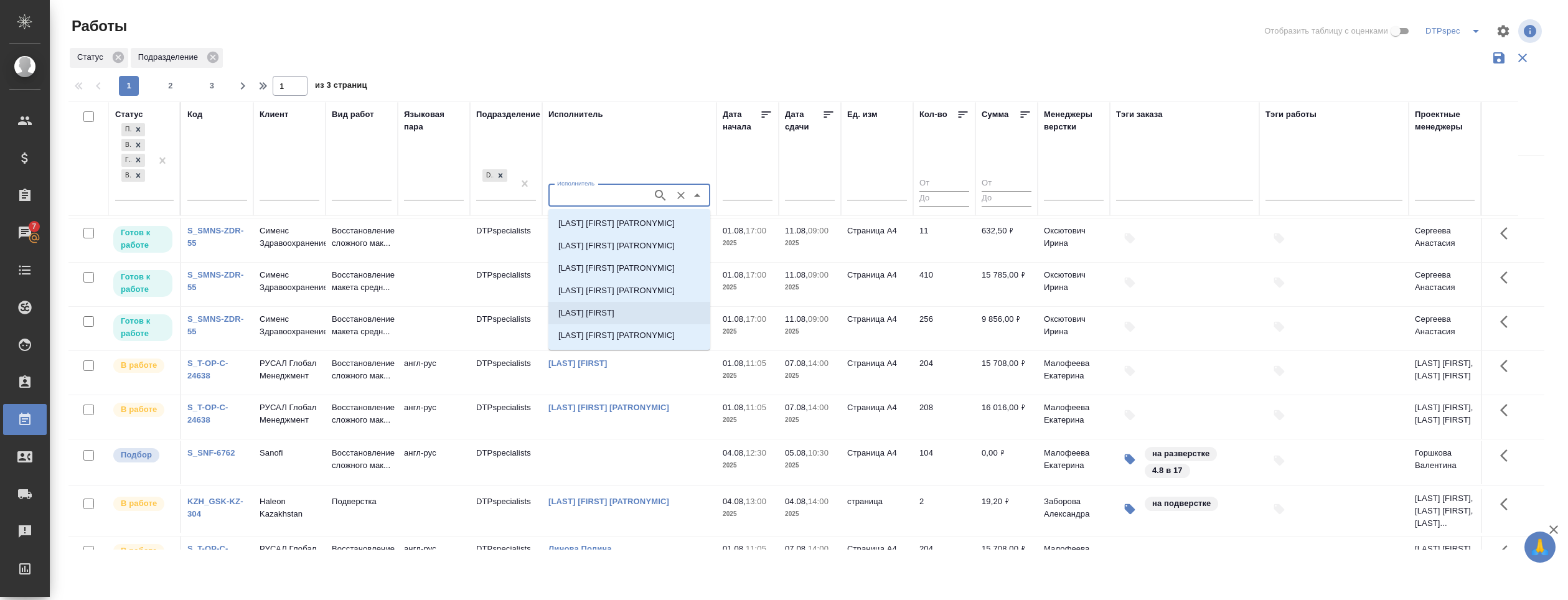 click on "Ковтун Светлана" at bounding box center [586, 313] 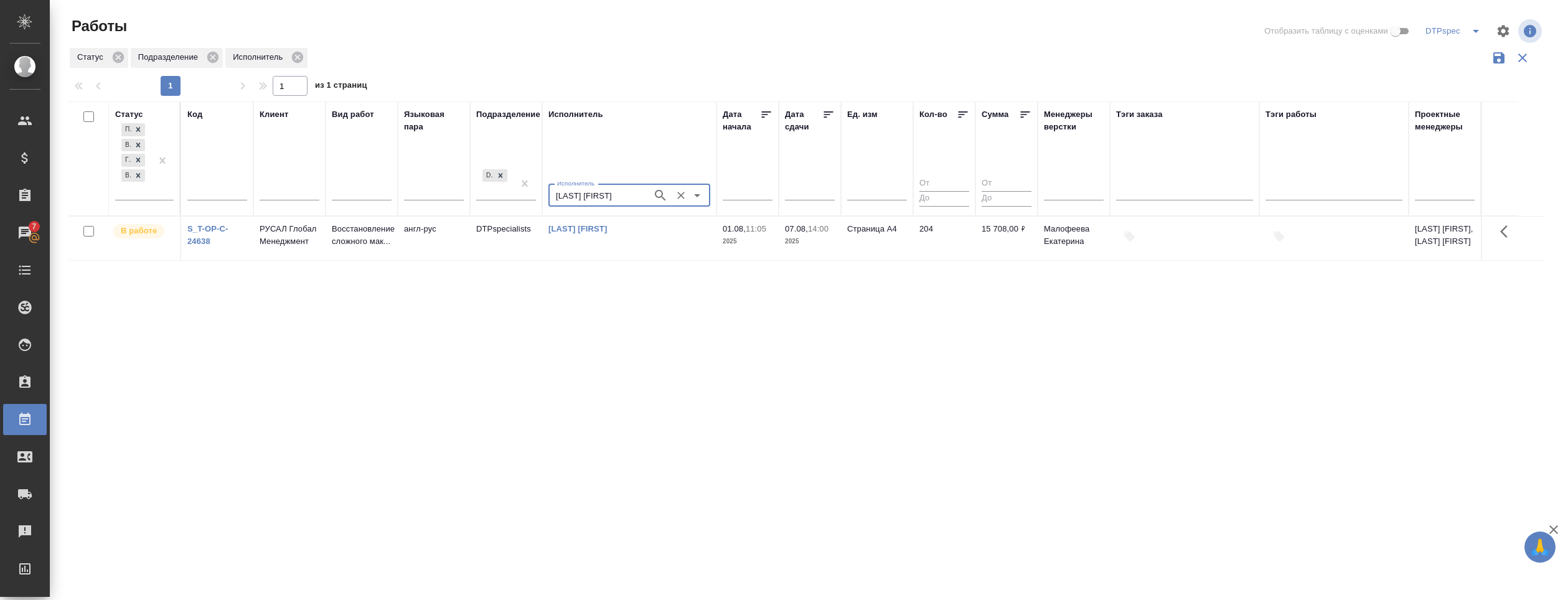 scroll, scrollTop: 0, scrollLeft: 0, axis: both 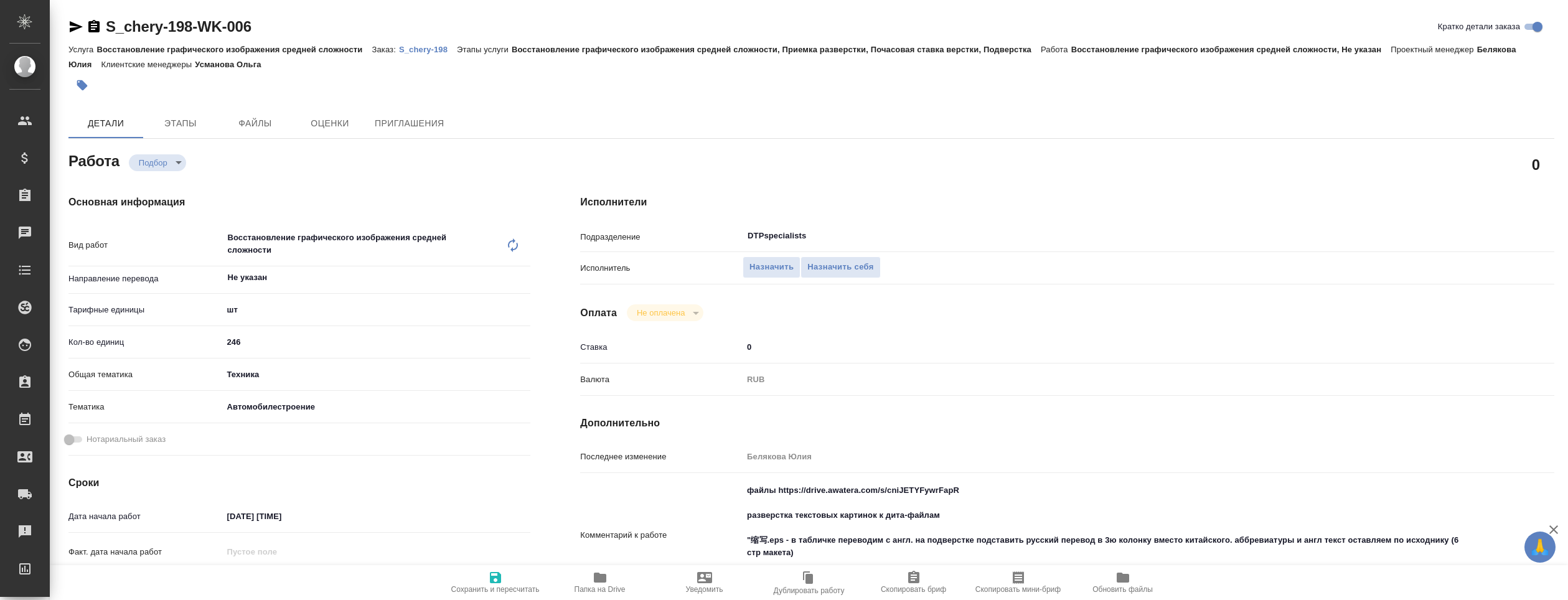 type on "x" 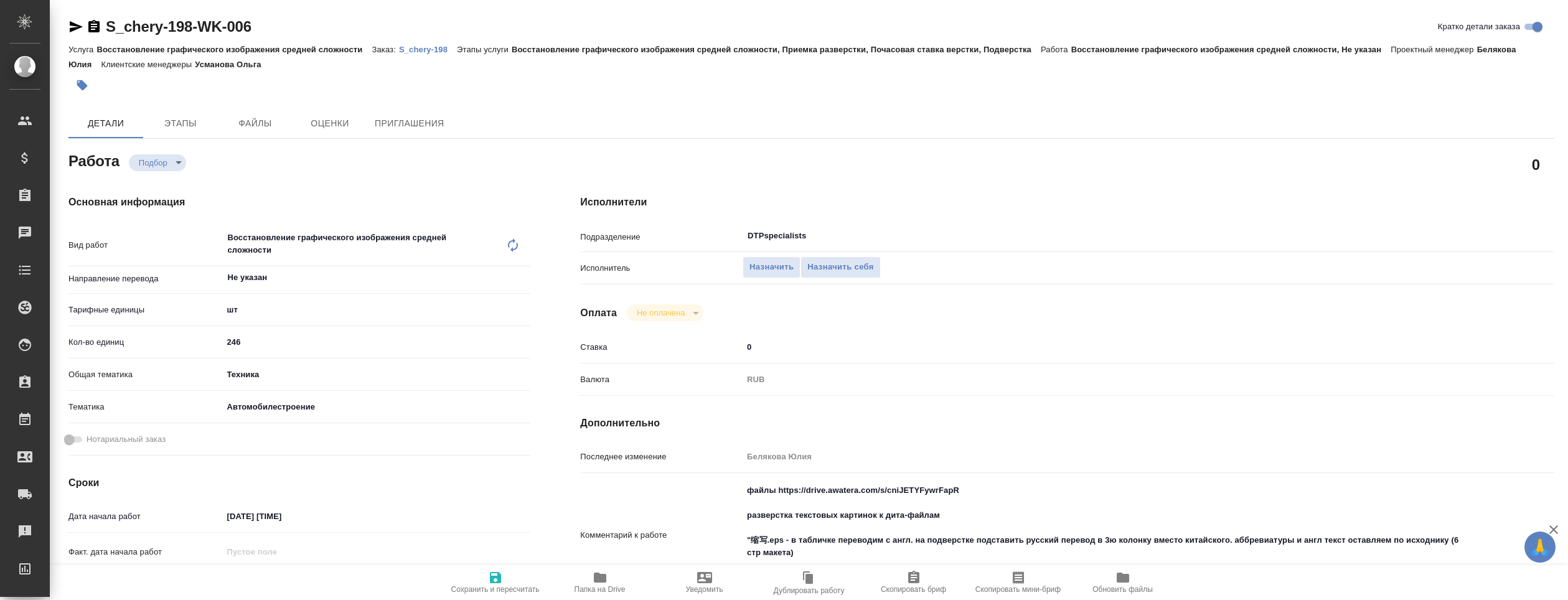 type on "x" 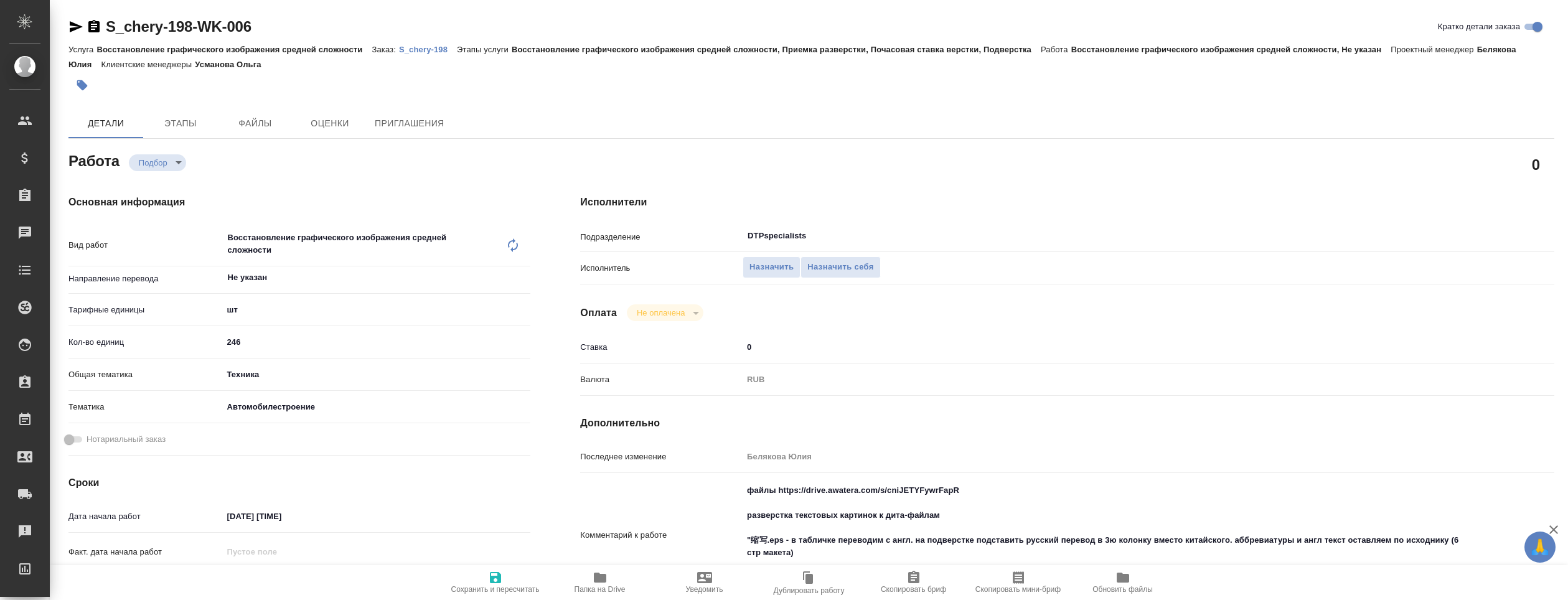 type on "x" 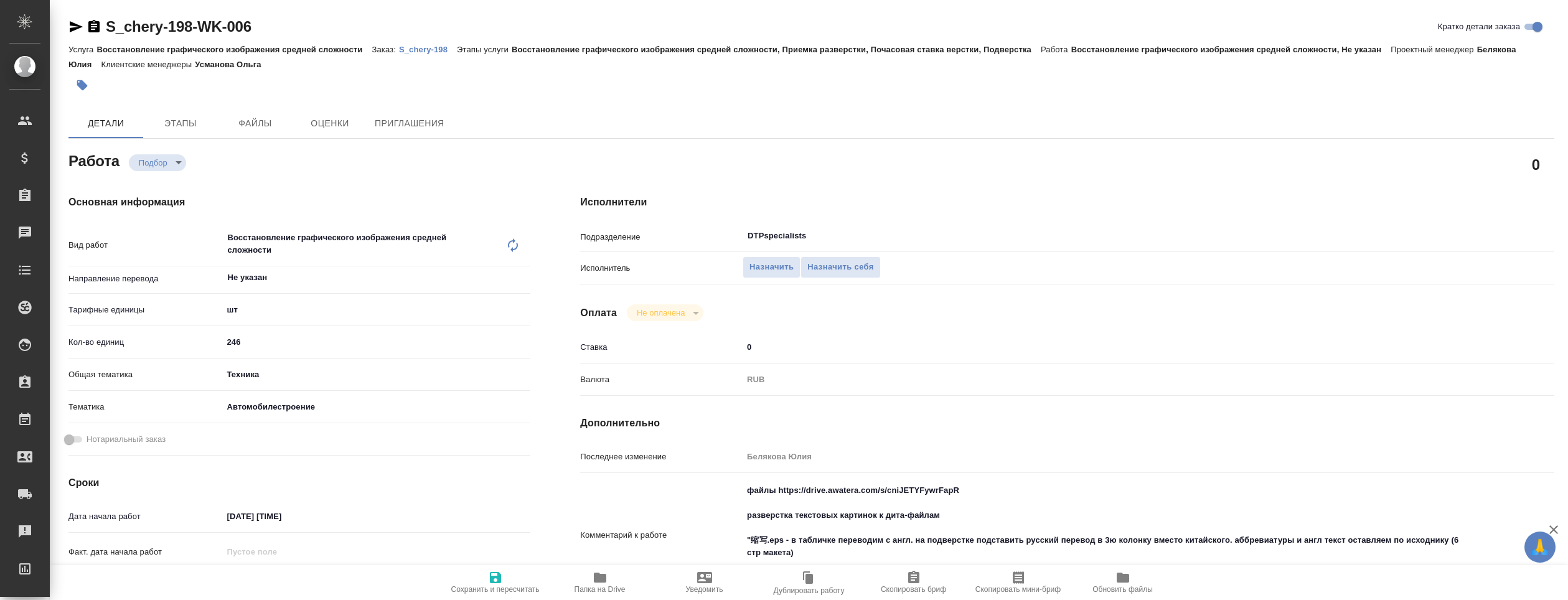 type on "x" 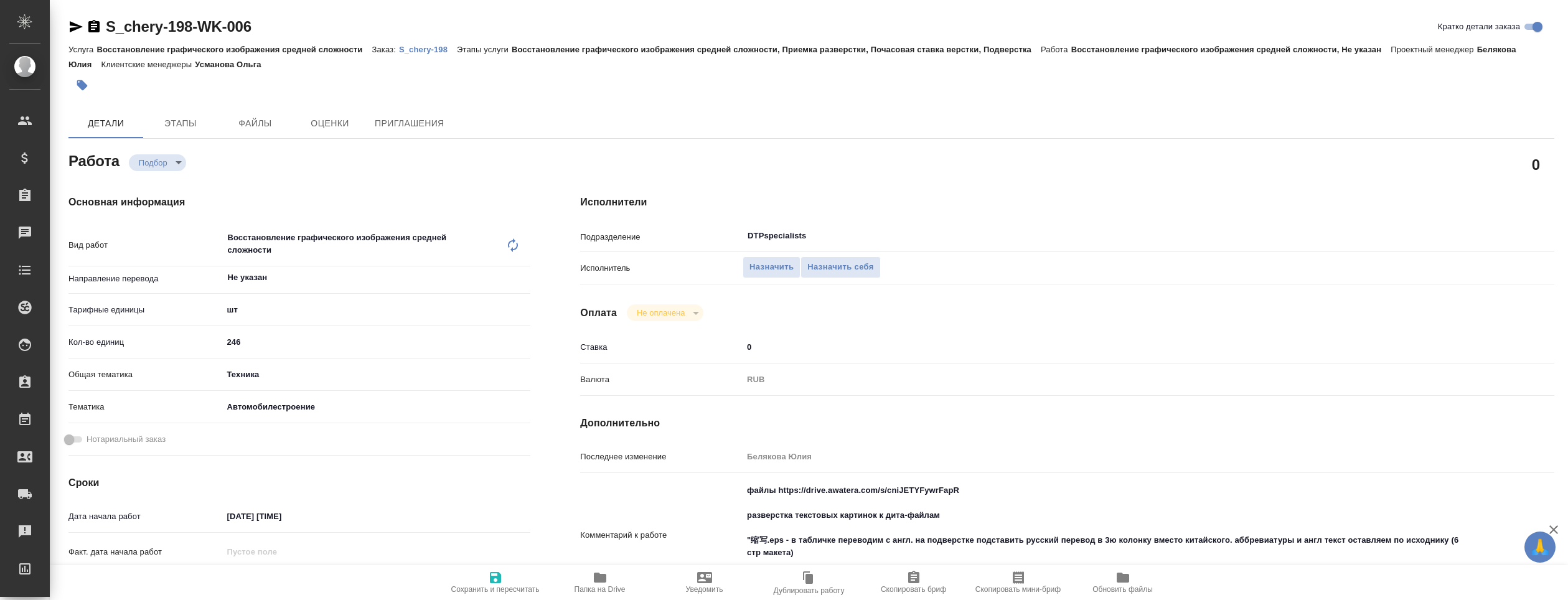 type on "x" 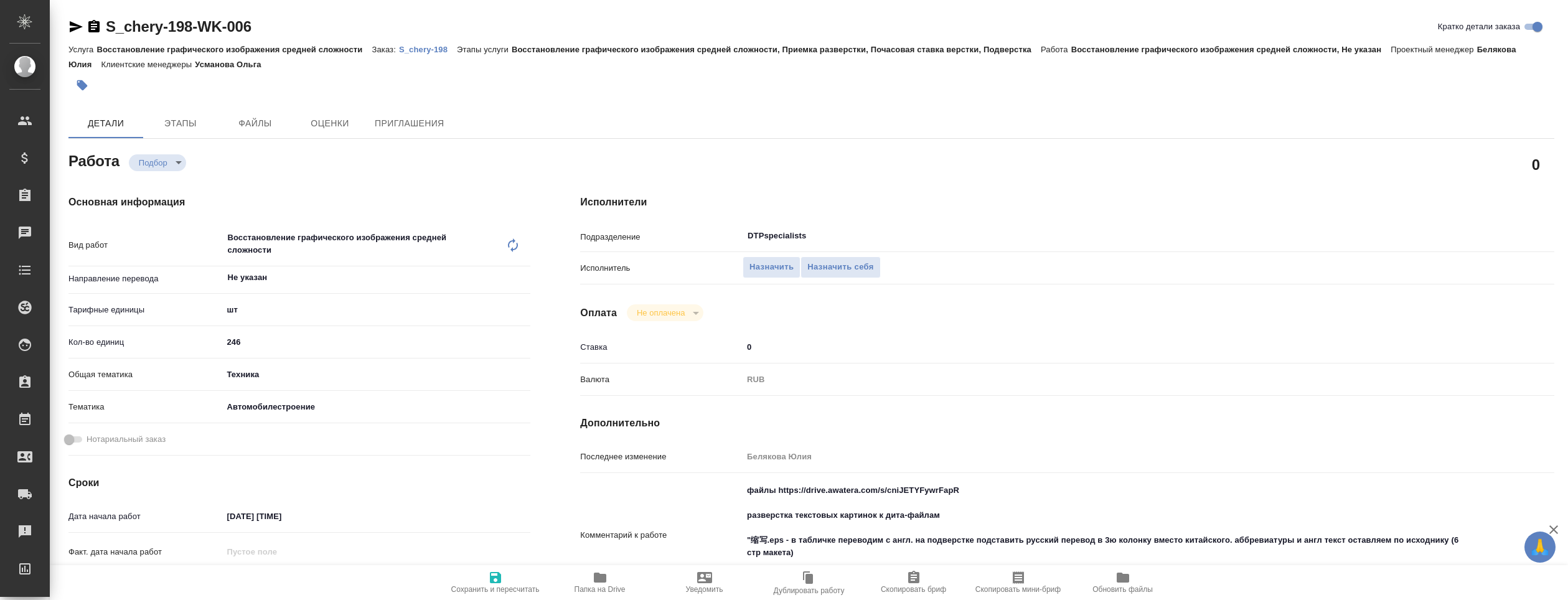 type on "x" 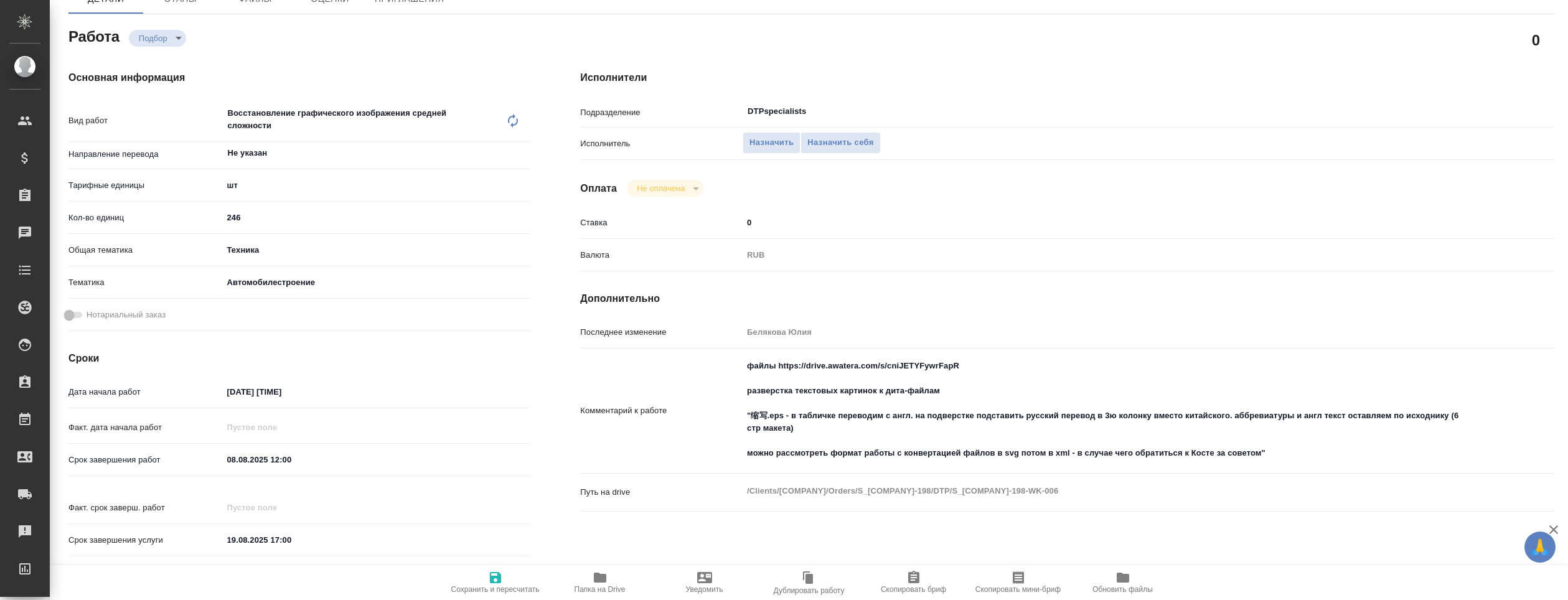 type on "x" 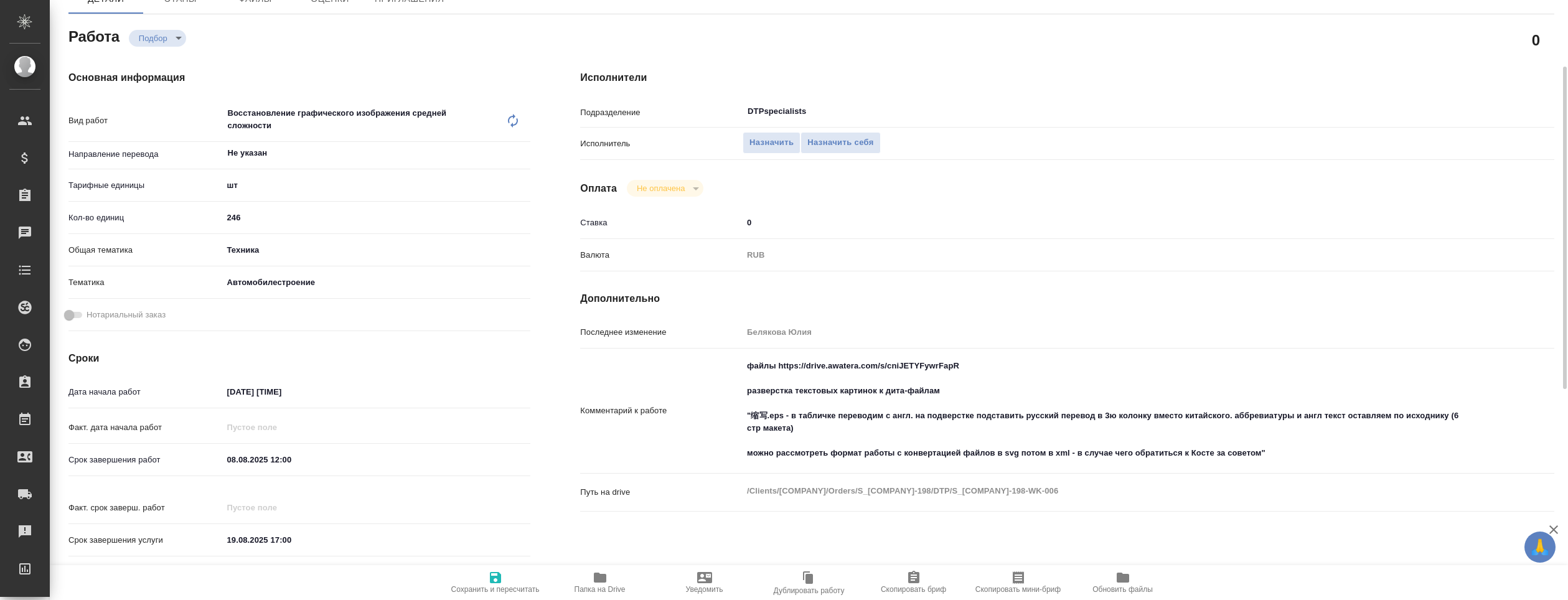 type on "x" 